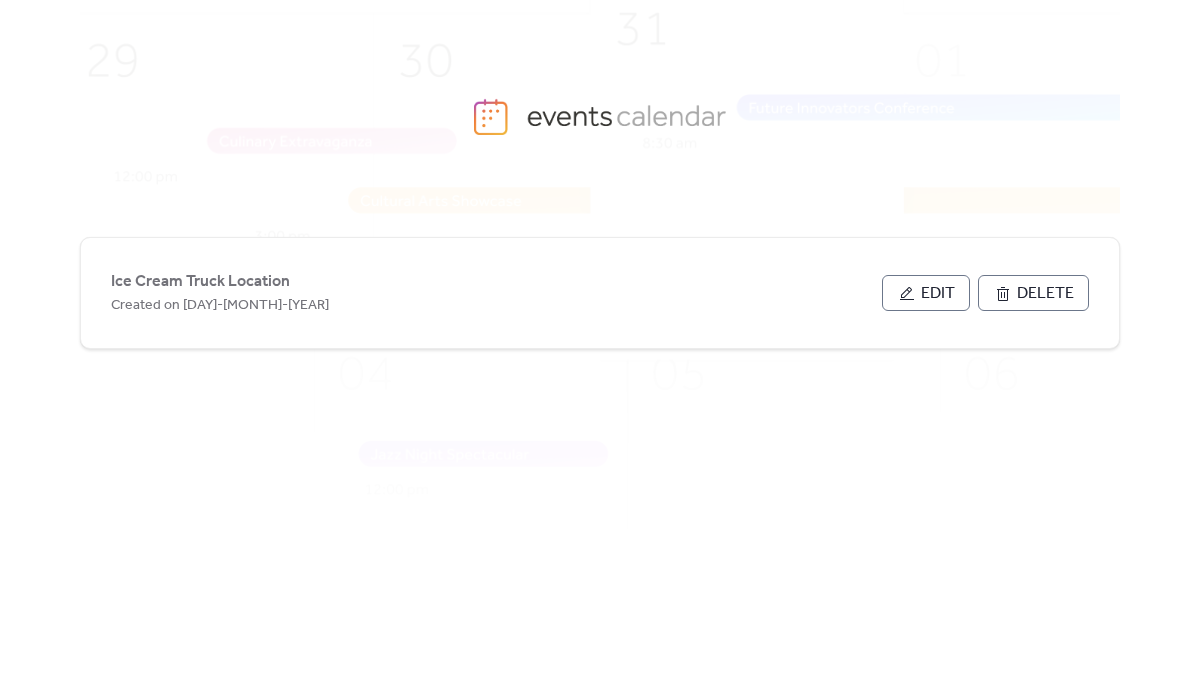 scroll, scrollTop: 0, scrollLeft: 0, axis: both 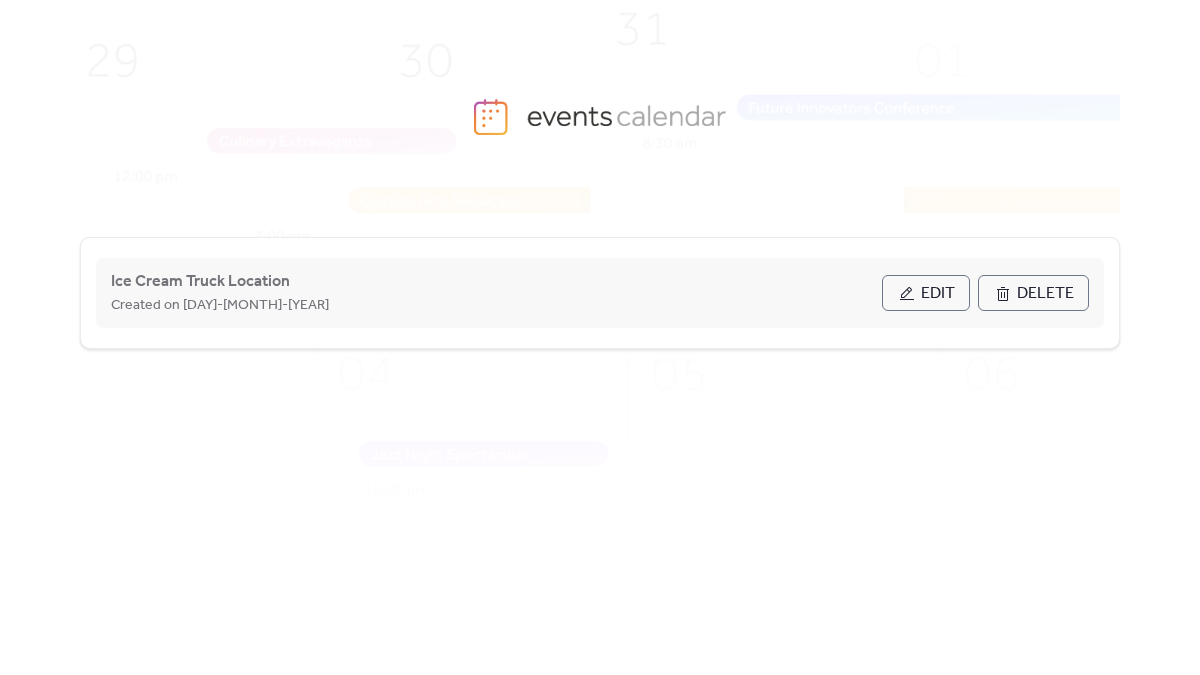 click on "Edit" at bounding box center (926, 293) 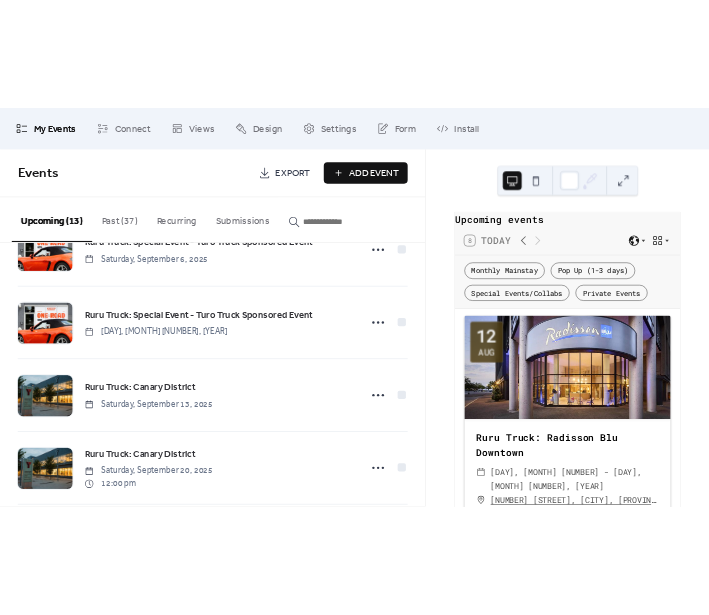 scroll, scrollTop: 925, scrollLeft: 0, axis: vertical 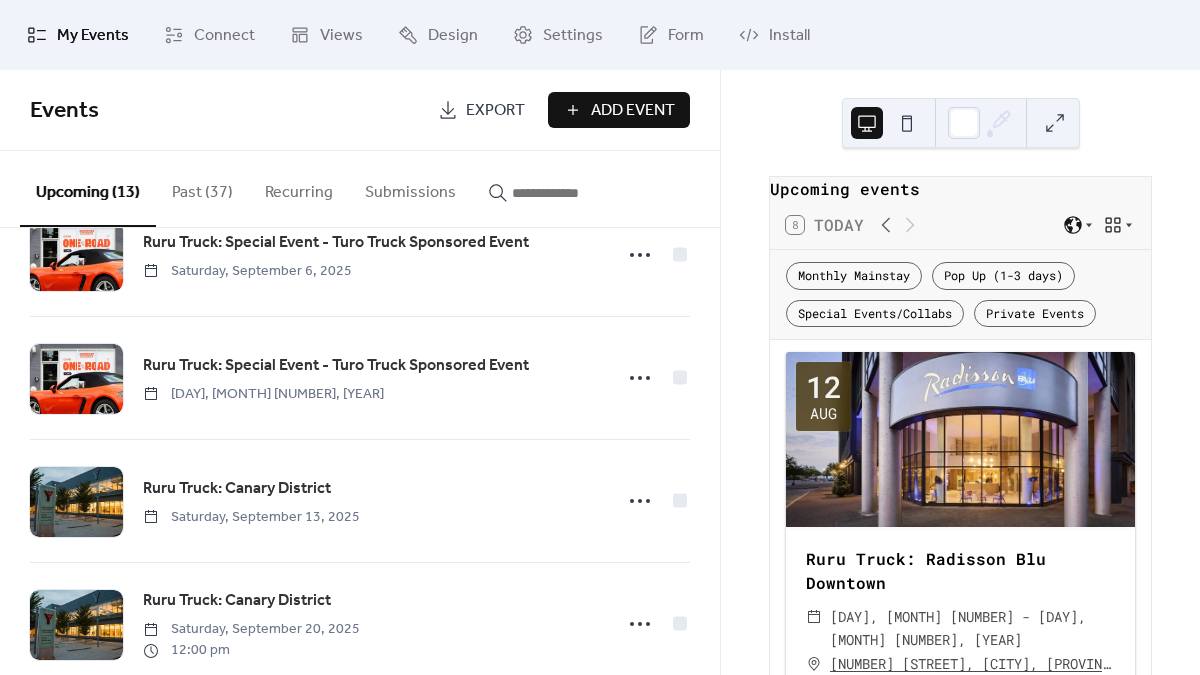 click on "Add Event" at bounding box center (633, 111) 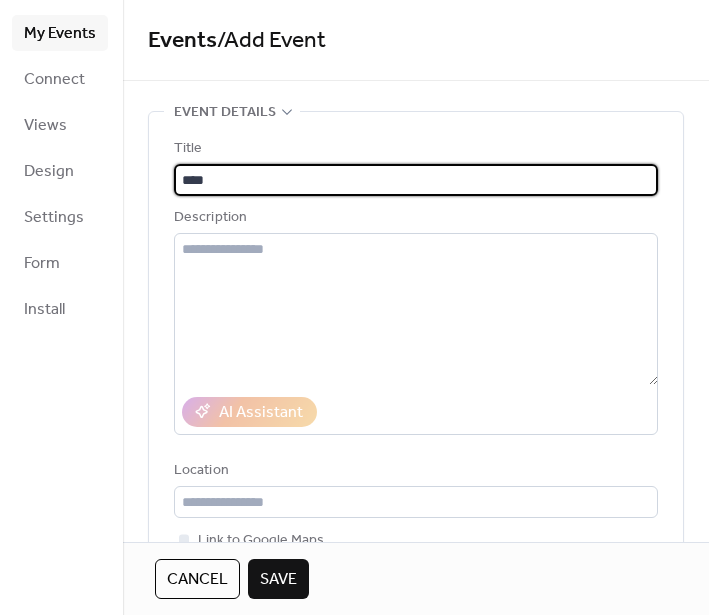 type on "****" 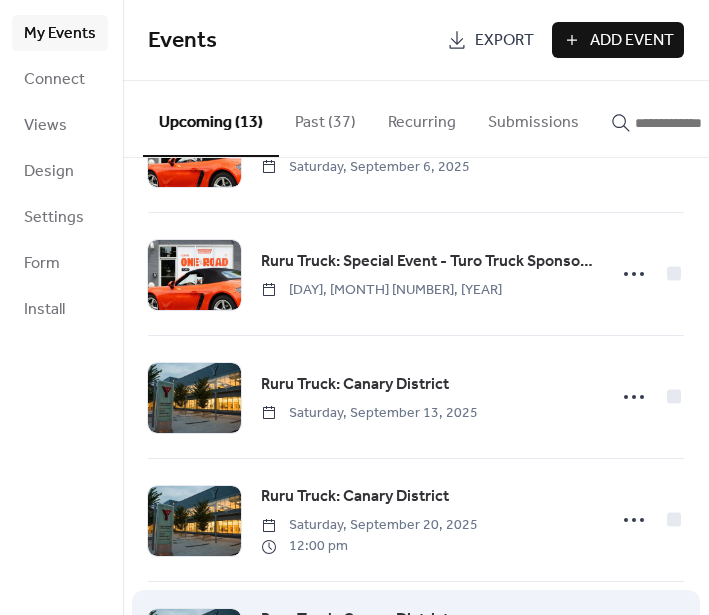 scroll, scrollTop: 0, scrollLeft: 0, axis: both 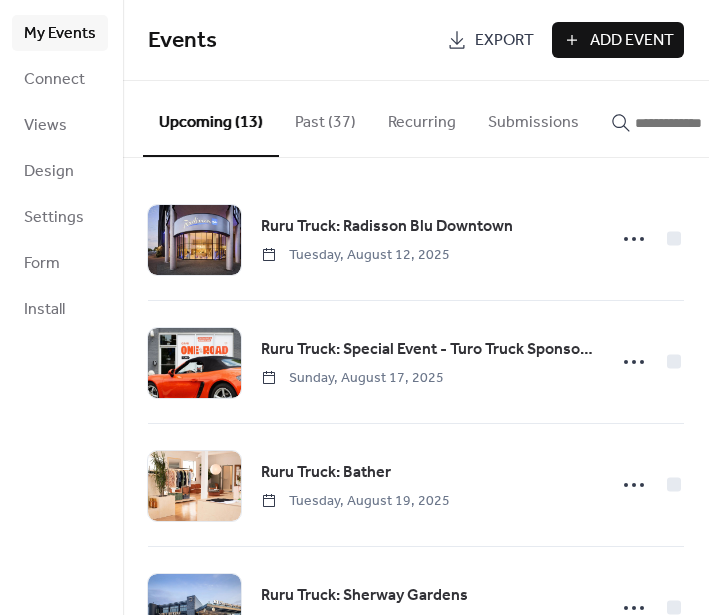 click on "Add Event" at bounding box center [632, 41] 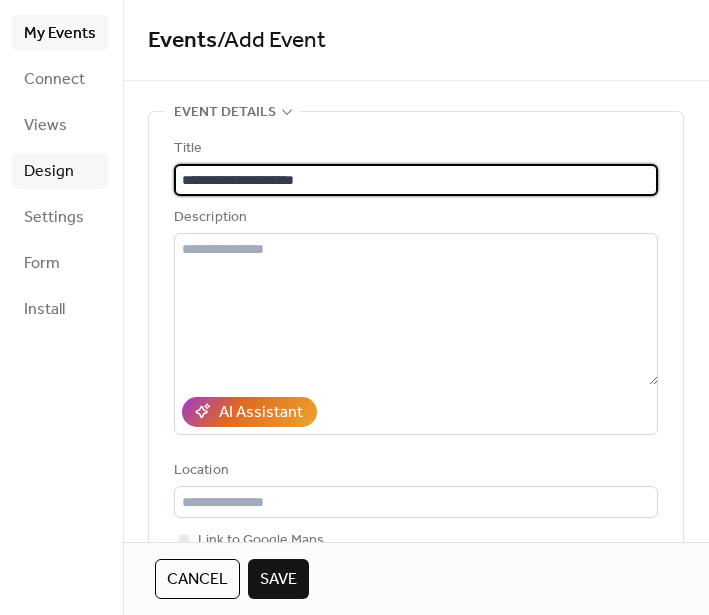 type on "**********" 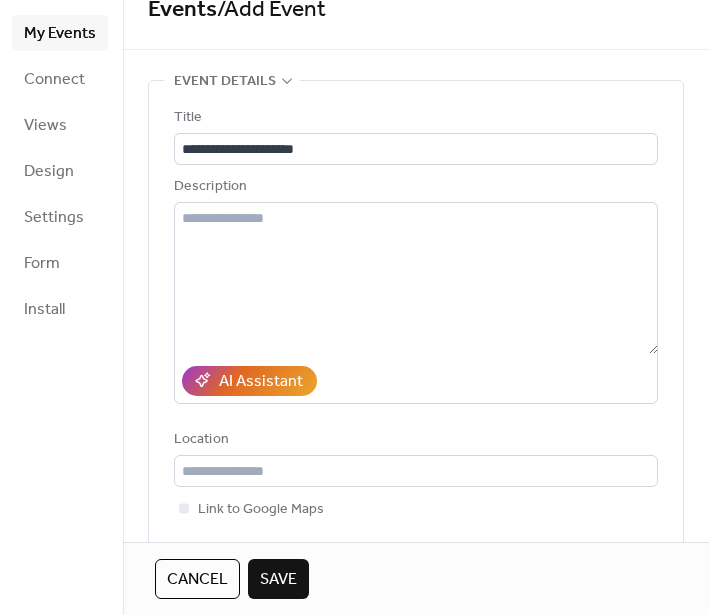 scroll, scrollTop: 36, scrollLeft: 0, axis: vertical 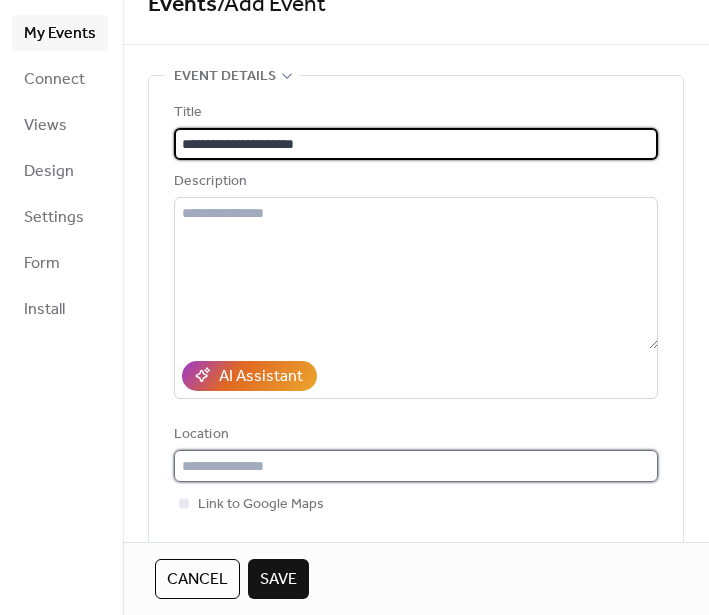 click at bounding box center [416, 466] 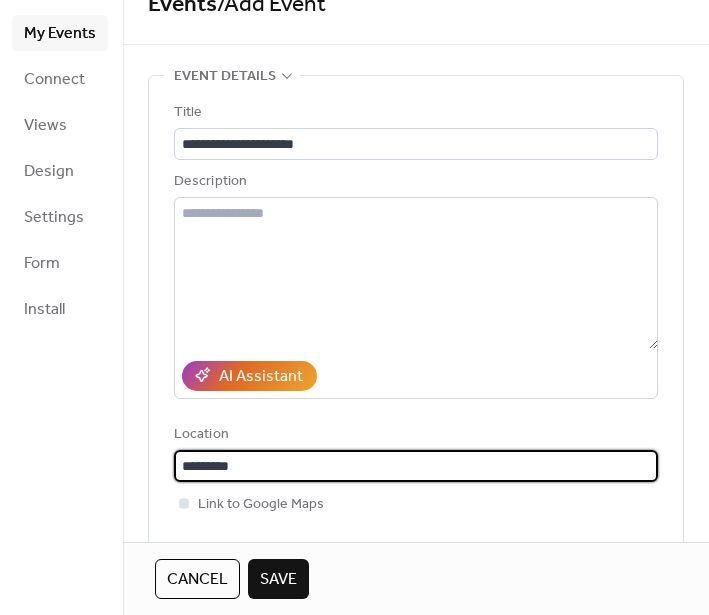 type on "*********" 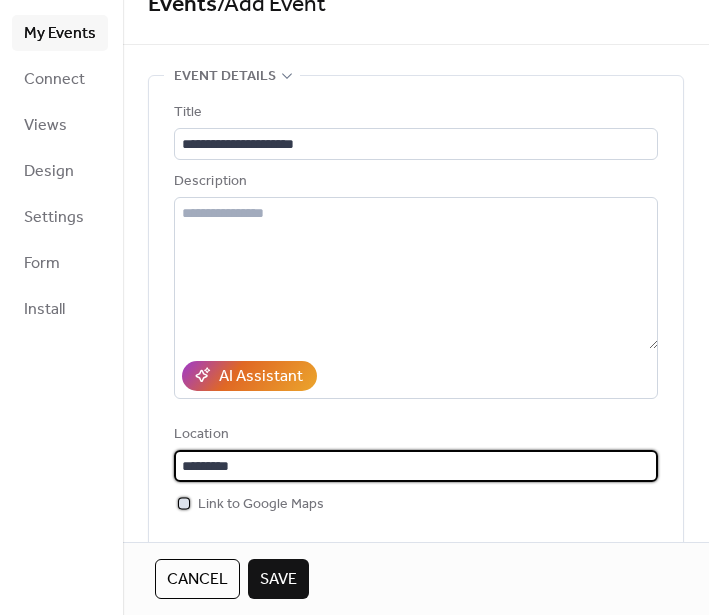 click at bounding box center [184, 503] 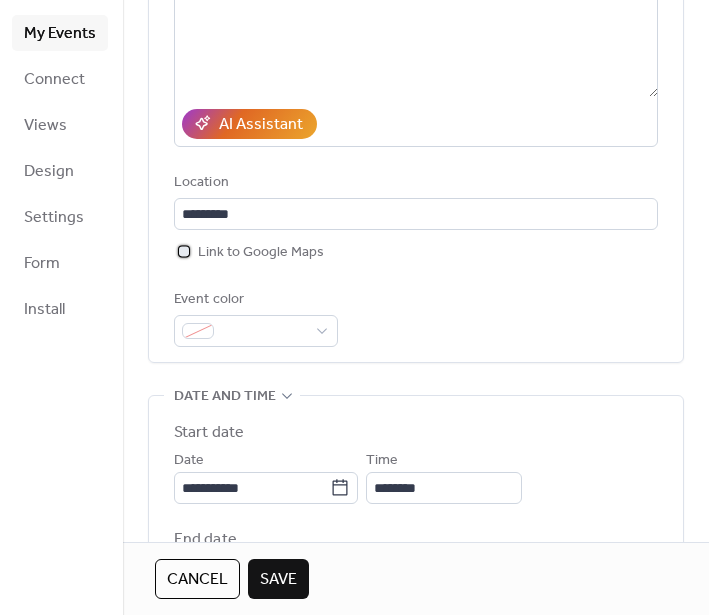 scroll, scrollTop: 337, scrollLeft: 0, axis: vertical 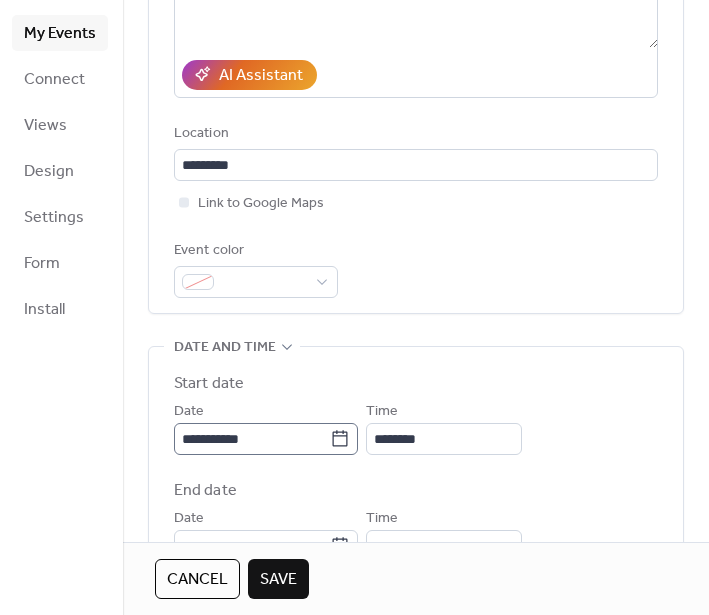 click on "Upcoming events 8 Today Monthly Mainstay Pop Up (1-3 days) Special Events/Collabs Private Events 12 Aug Ruru Truck: Radisson Blu Downtown ​ Tue, Aug 12 - Sat, Aug 16, 2025 ​ [NUMBER] [STREET], [CITY], [PROVINCE] [POSTAL_CODE], [COUNTRY] Truck Location Type Pop Up (1-3 days) Tuesday to Saturday: 12 - 9 pm 17 Aug ​ Sunday, August 17, 2025 Private Events" at bounding box center [354, 307] 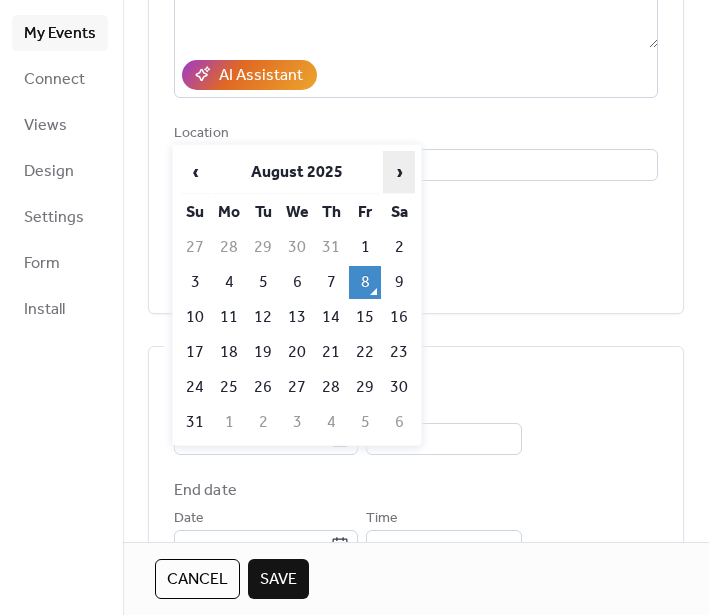 click on "›" at bounding box center (399, 172) 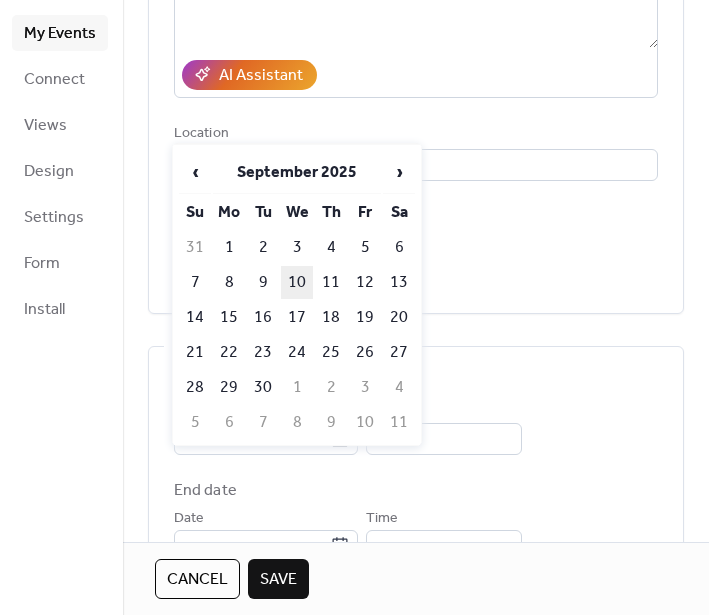 click on "10" at bounding box center [297, 282] 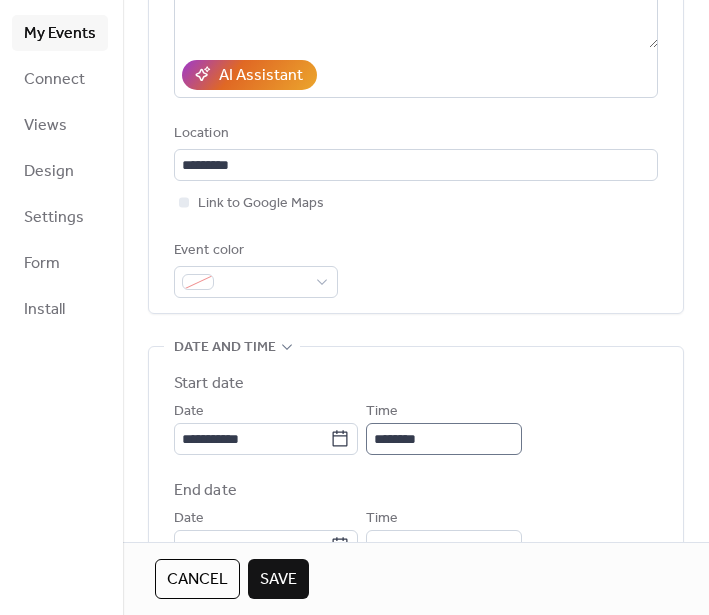 scroll, scrollTop: 1, scrollLeft: 0, axis: vertical 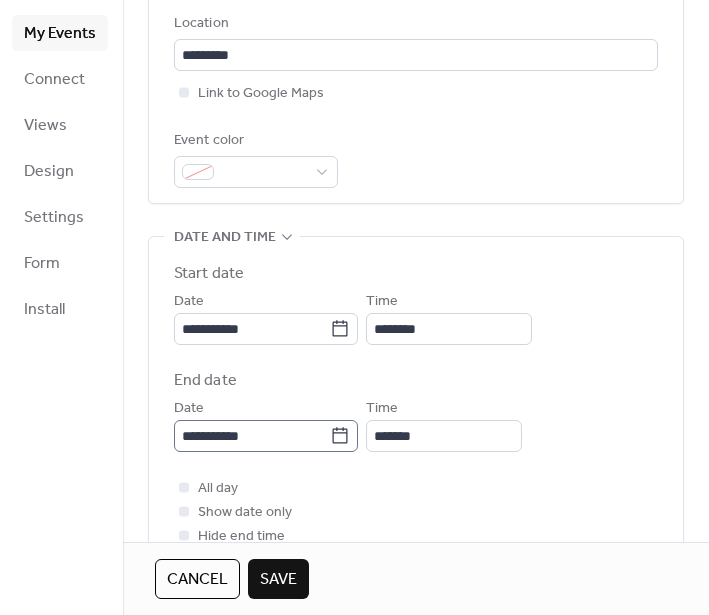 click 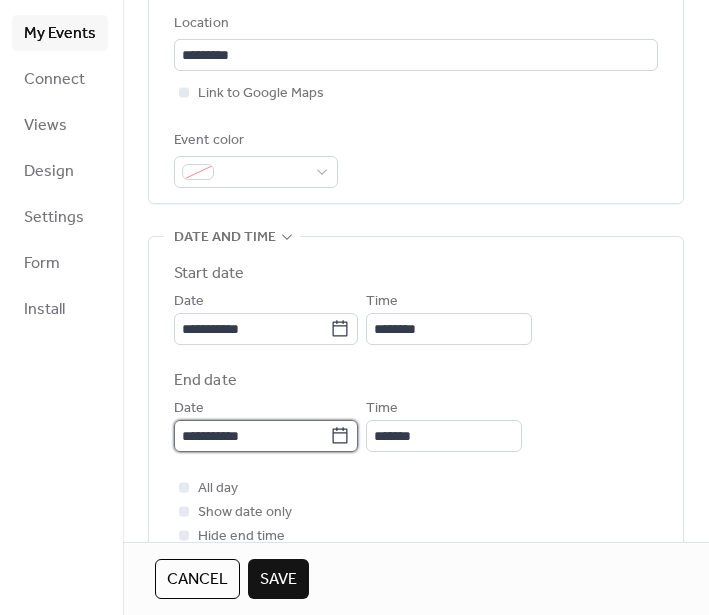 click on "**********" at bounding box center (252, 436) 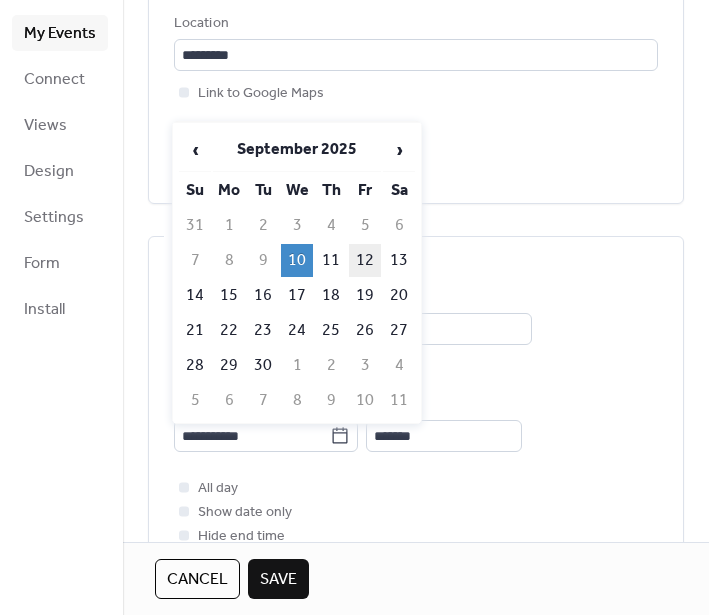 click on "12" at bounding box center (365, 260) 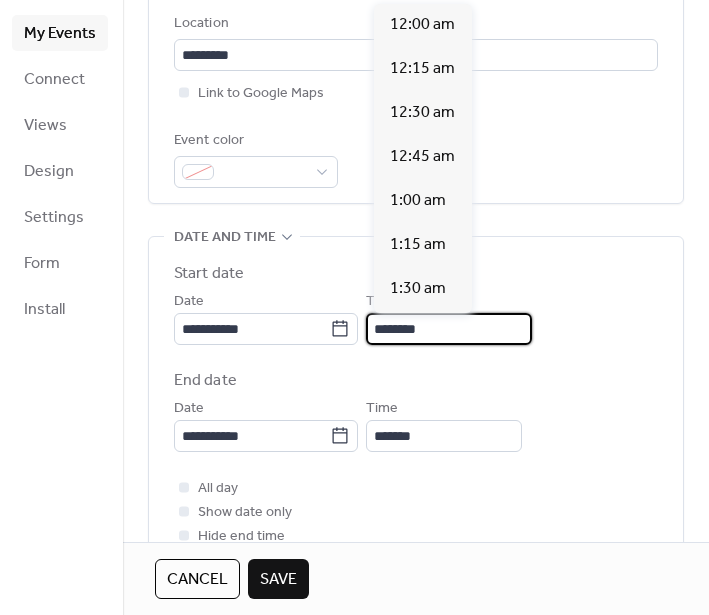 scroll, scrollTop: 2112, scrollLeft: 0, axis: vertical 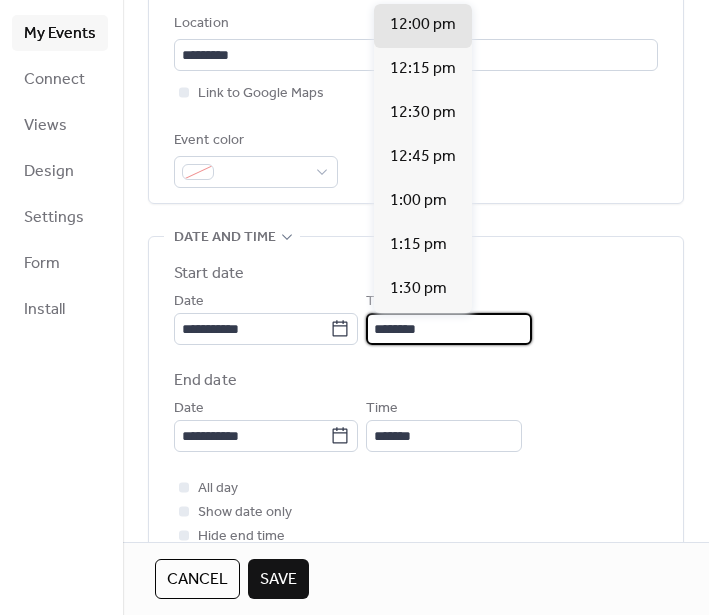 click on "********" at bounding box center (449, 329) 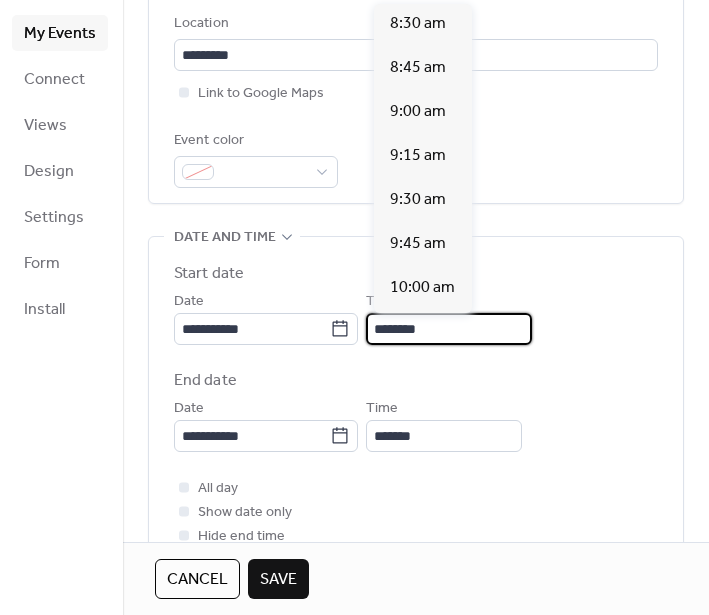scroll, scrollTop: 1492, scrollLeft: 0, axis: vertical 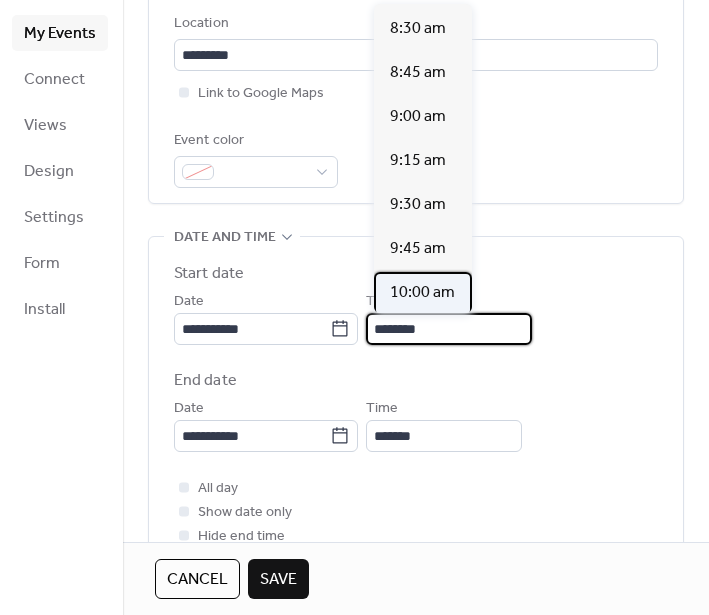 click on "10:00 am" at bounding box center [422, 293] 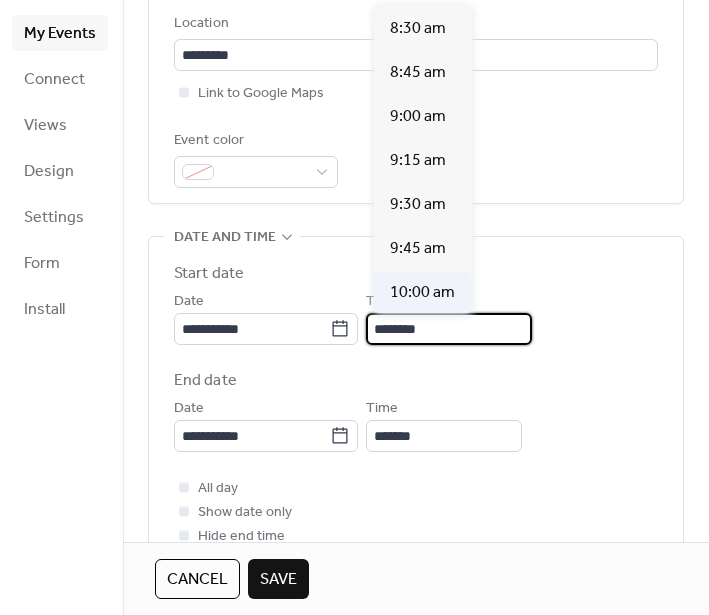 type on "********" 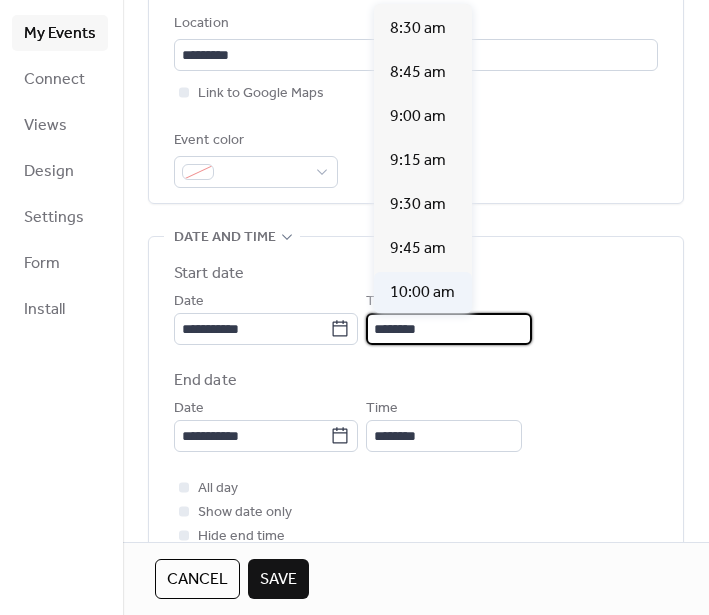 scroll, scrollTop: 0, scrollLeft: 0, axis: both 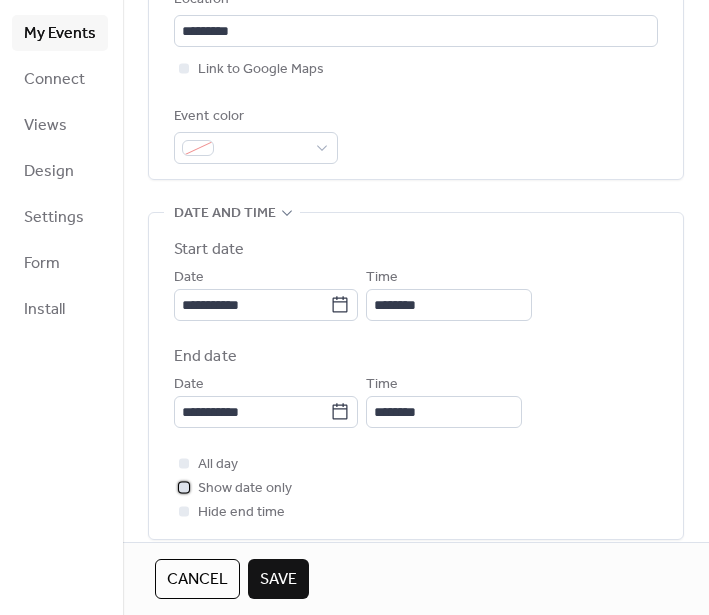 click on "Show date only" at bounding box center (245, 489) 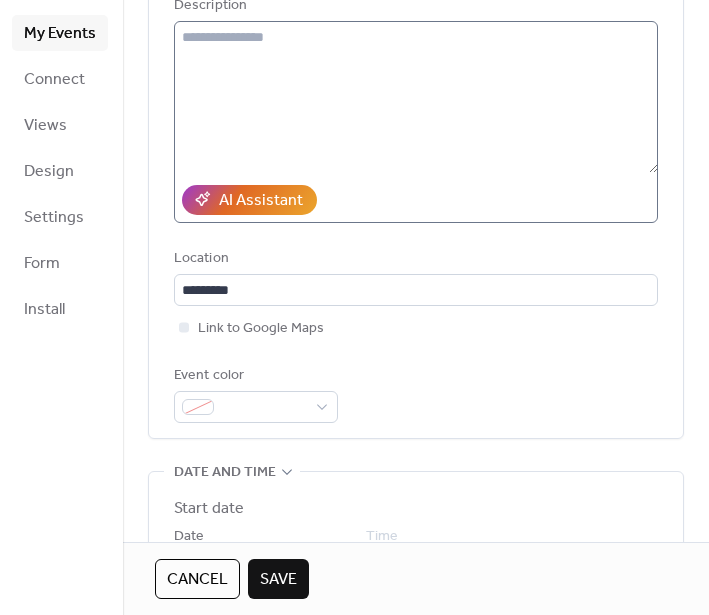 scroll, scrollTop: 169, scrollLeft: 0, axis: vertical 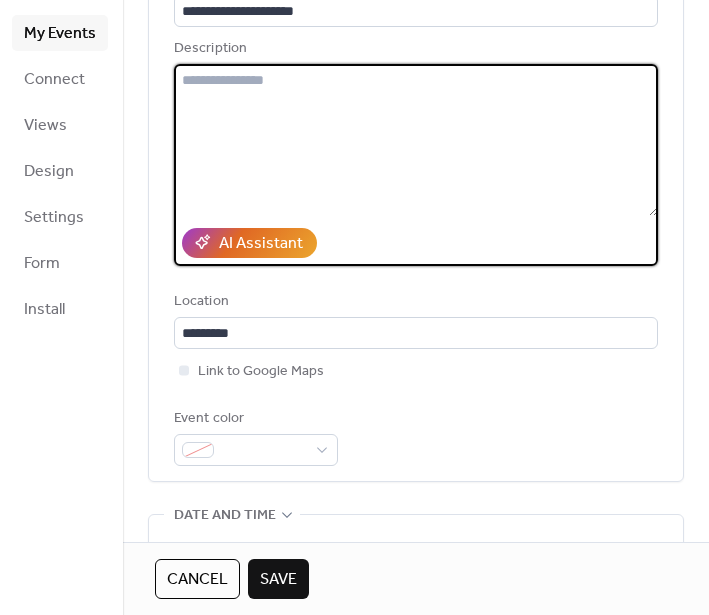 click at bounding box center [416, 140] 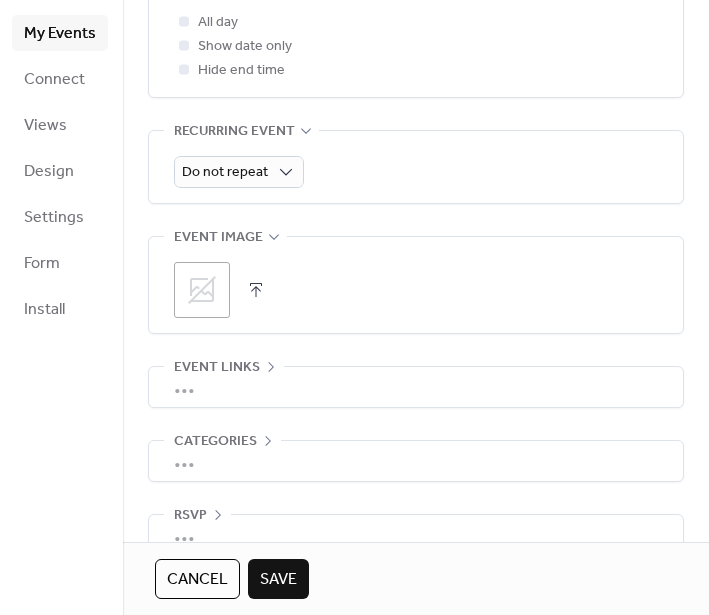 scroll, scrollTop: 951, scrollLeft: 0, axis: vertical 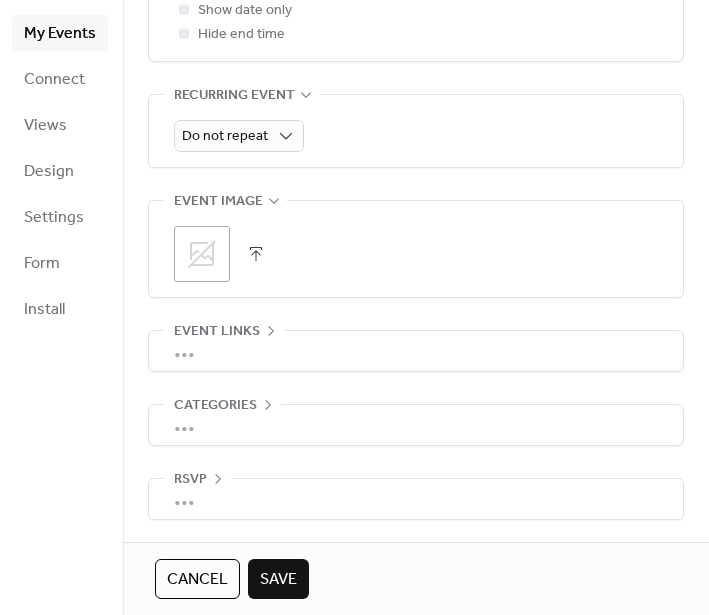 type on "**********" 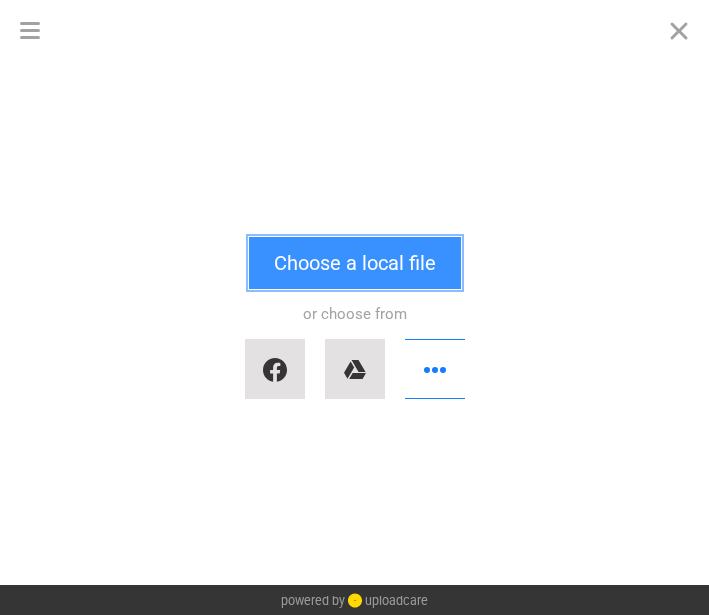 click on "Choose a local file" at bounding box center (355, 263) 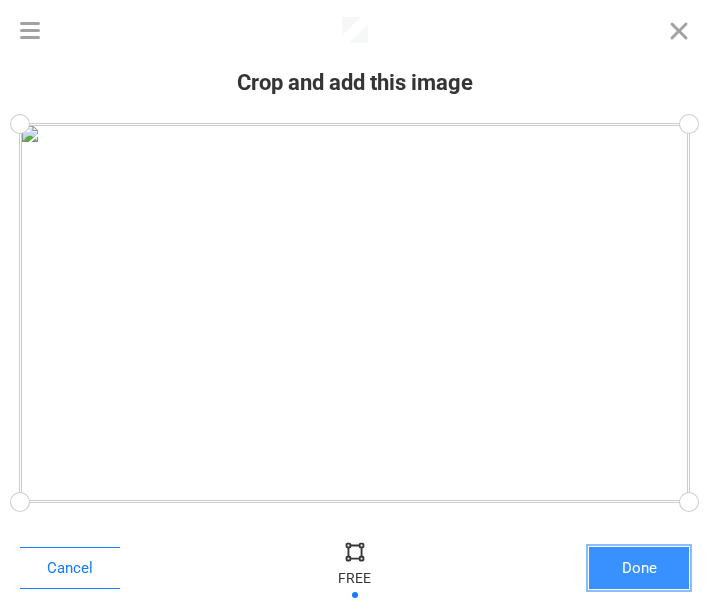 click on "Done" at bounding box center [639, 568] 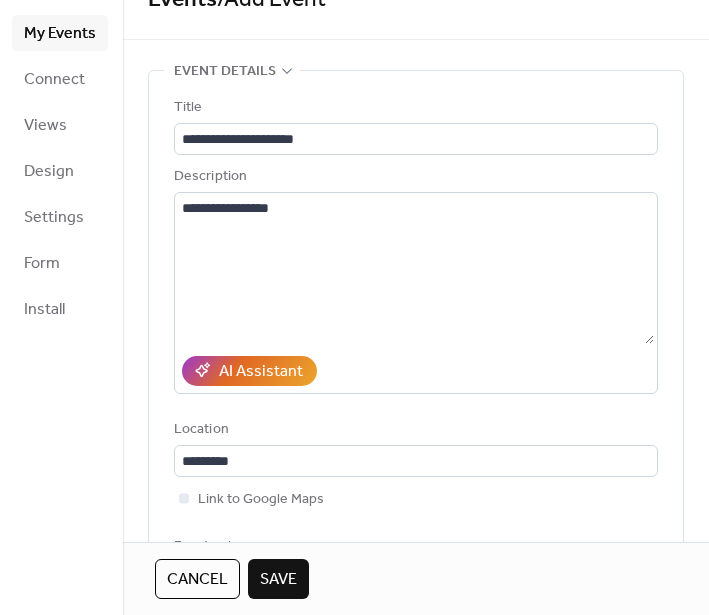 scroll, scrollTop: 0, scrollLeft: 0, axis: both 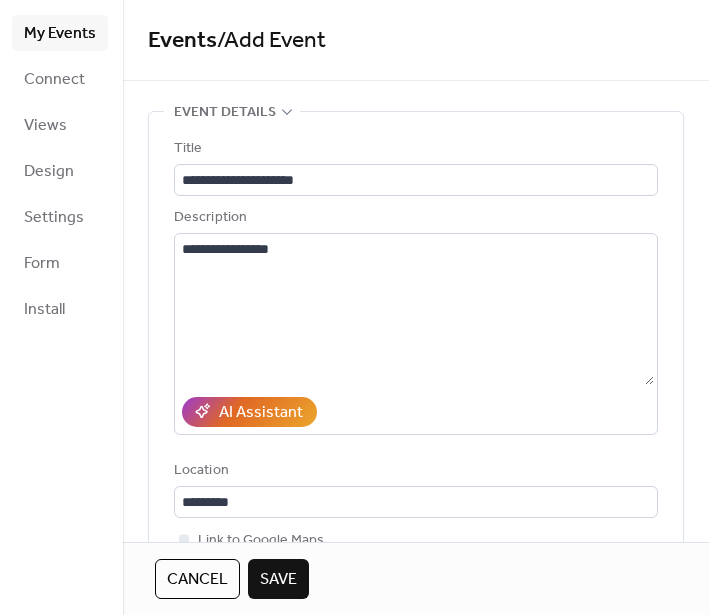 click on "Save" at bounding box center (278, 580) 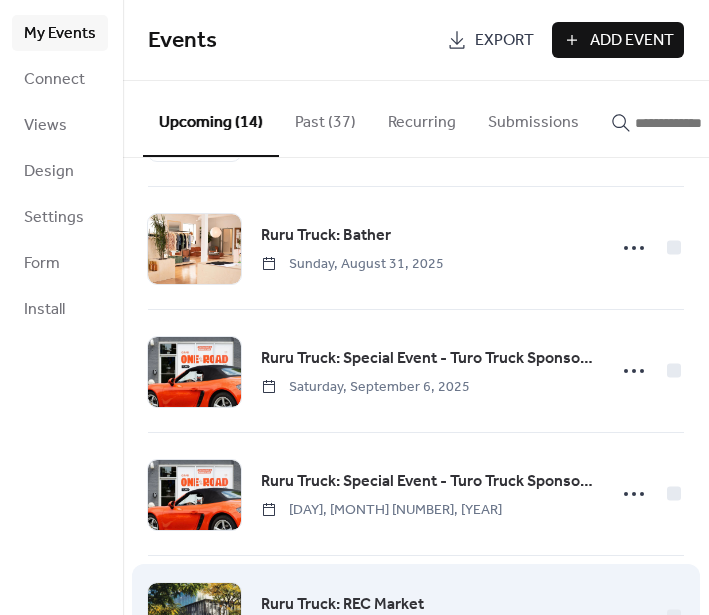 scroll, scrollTop: 0, scrollLeft: 0, axis: both 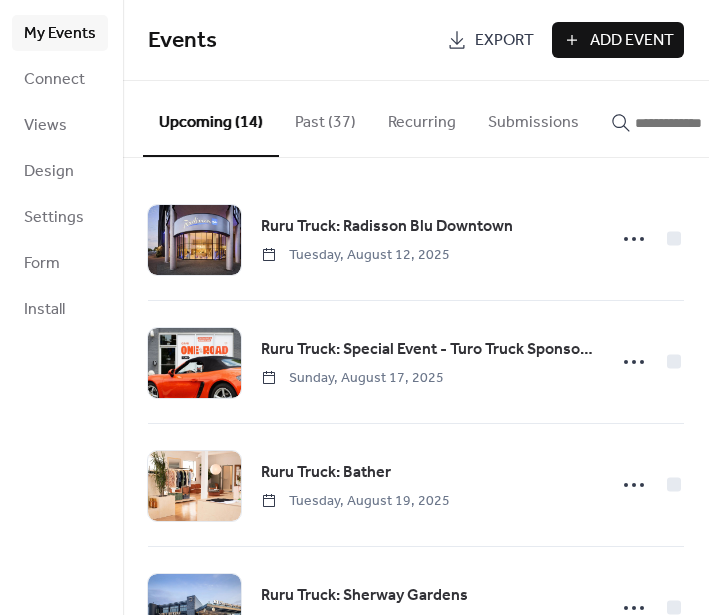 click on "Add Event" at bounding box center (632, 41) 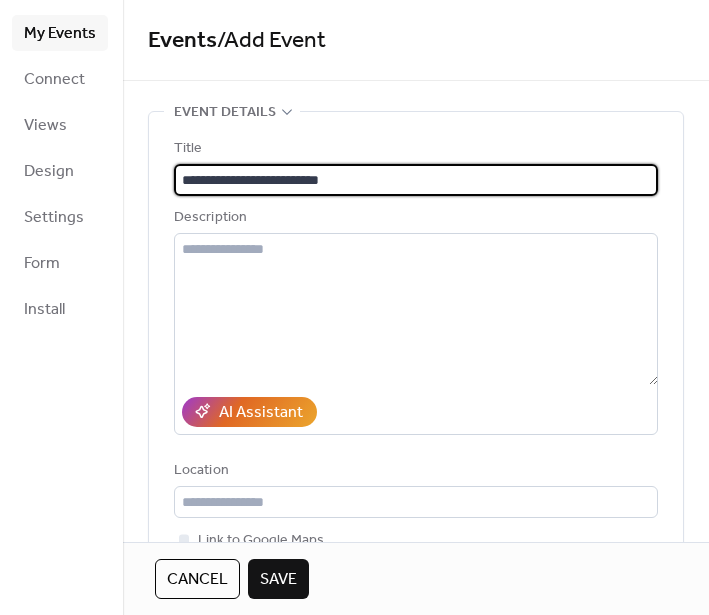 type on "**********" 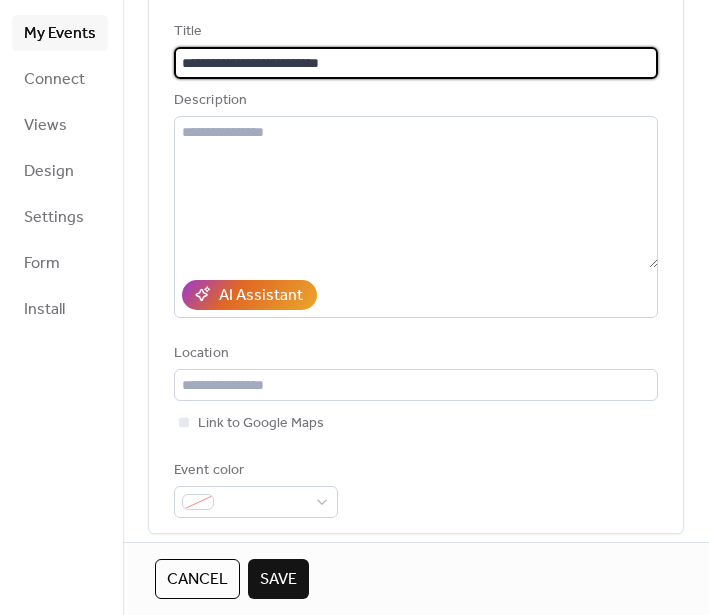 scroll, scrollTop: 151, scrollLeft: 0, axis: vertical 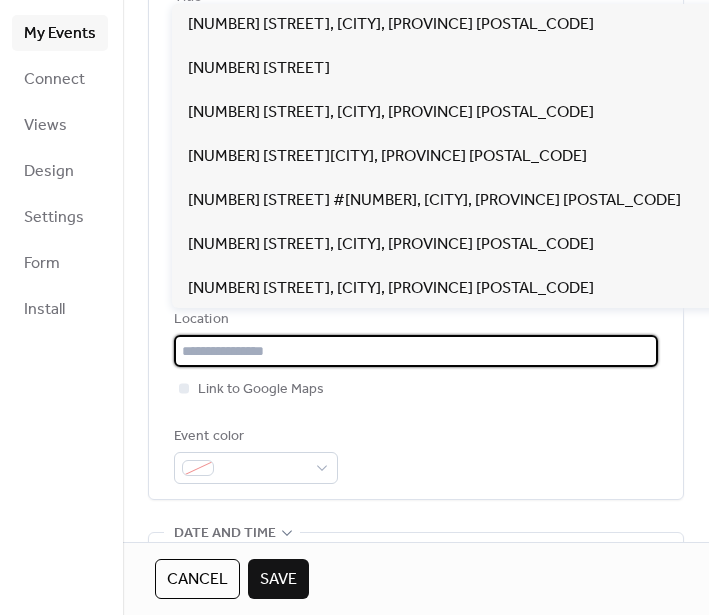 click at bounding box center [416, 351] 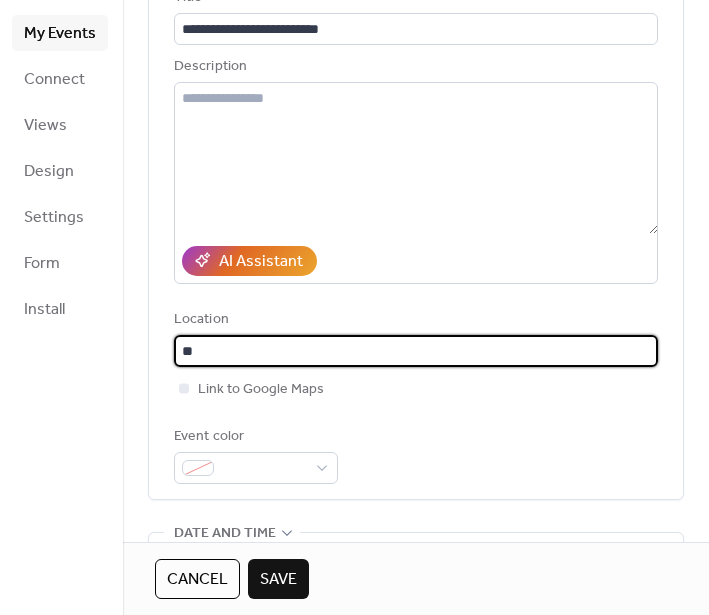 type on "*" 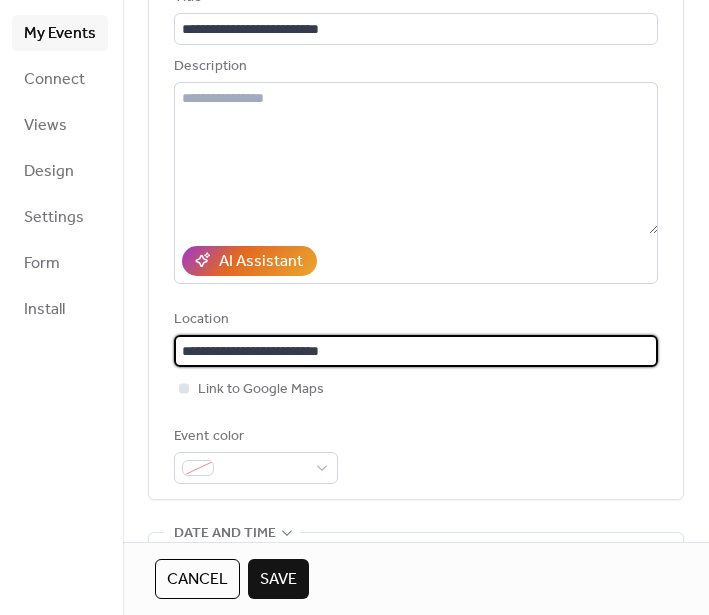 type on "**********" 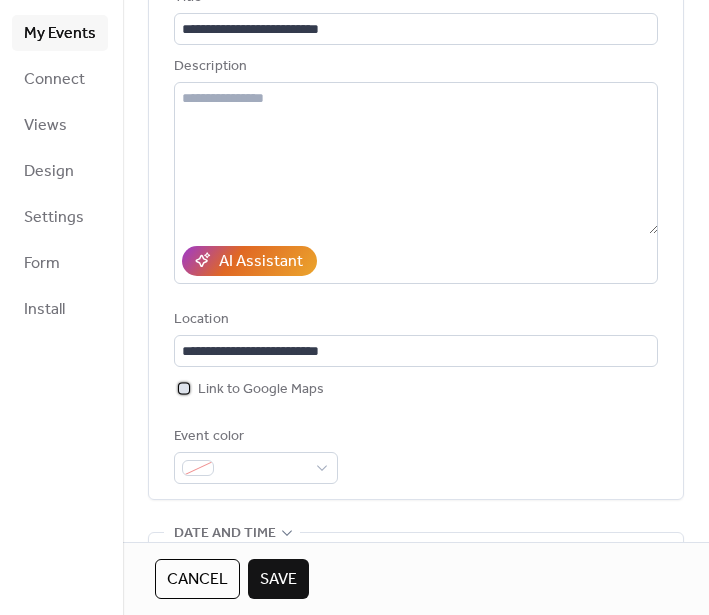 click at bounding box center (184, 388) 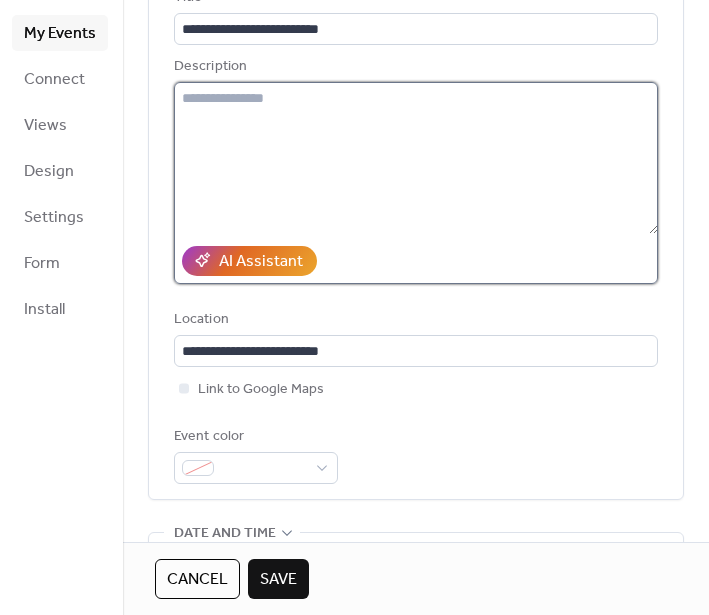 click at bounding box center (416, 158) 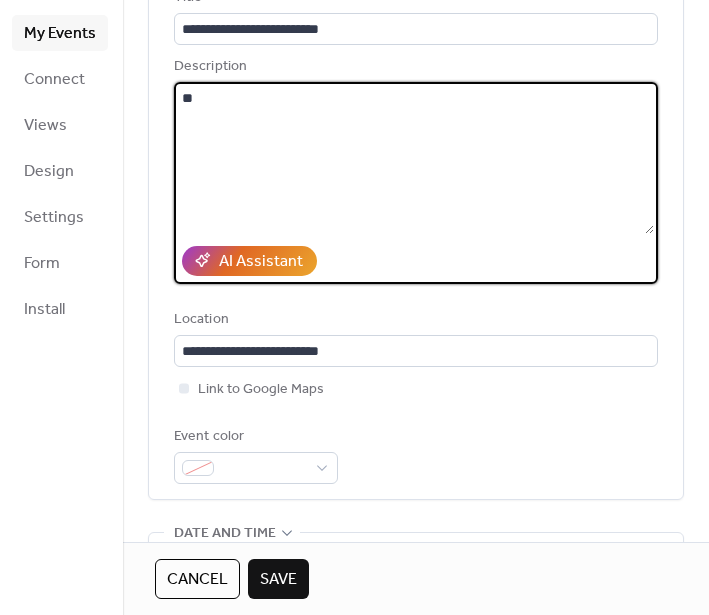 type on "*" 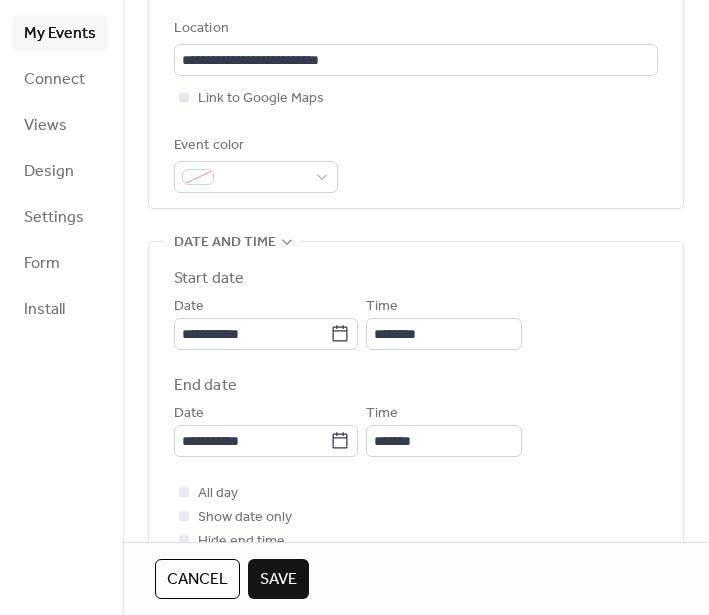 scroll, scrollTop: 447, scrollLeft: 0, axis: vertical 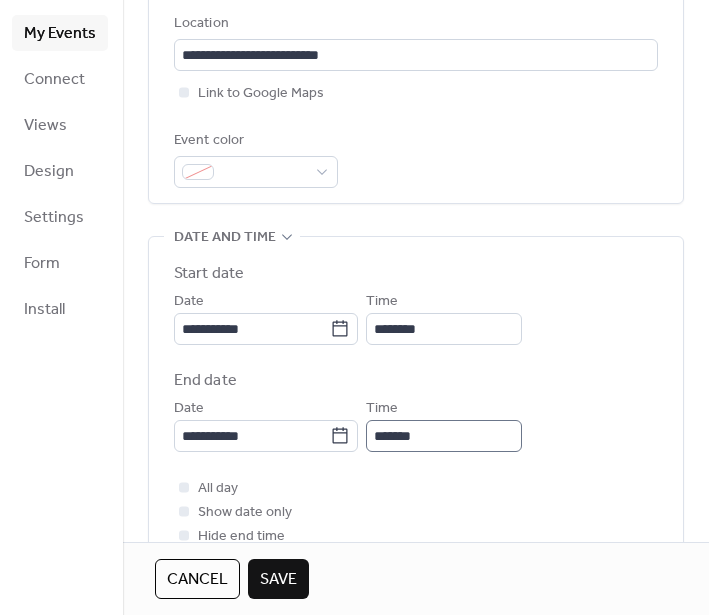 type on "**********" 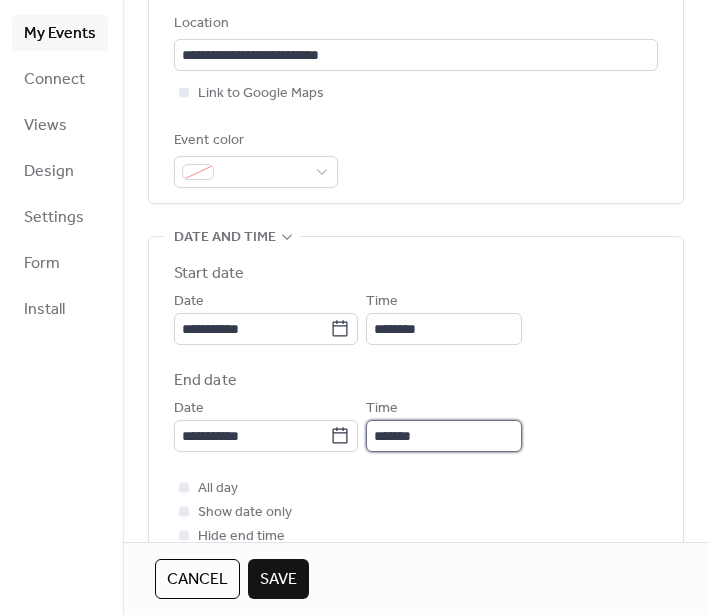 click on "*******" at bounding box center [444, 436] 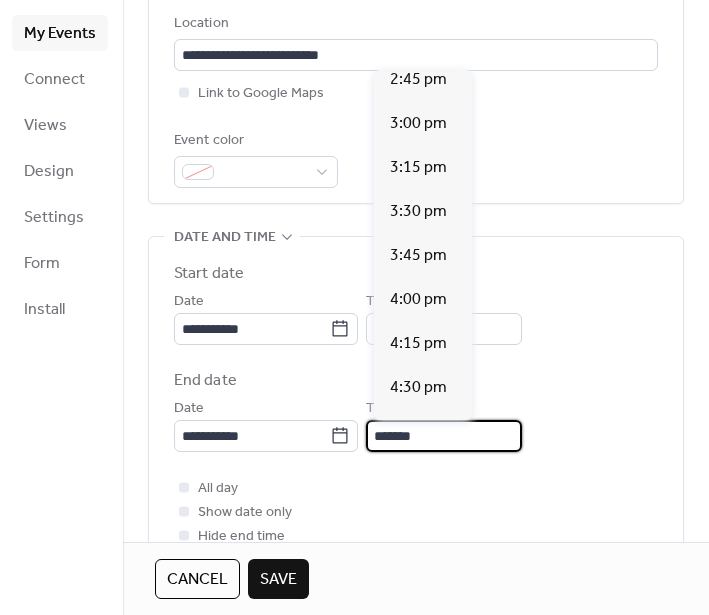 scroll, scrollTop: 513, scrollLeft: 0, axis: vertical 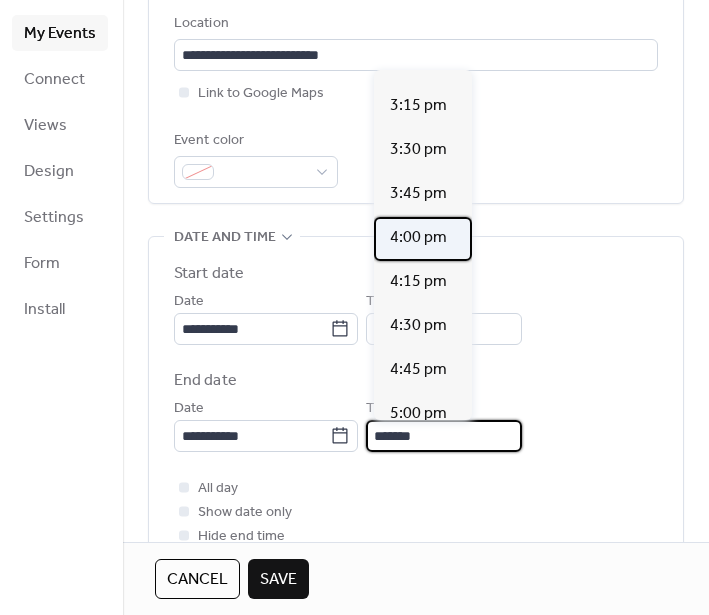 click on "4:00 pm" at bounding box center (418, 238) 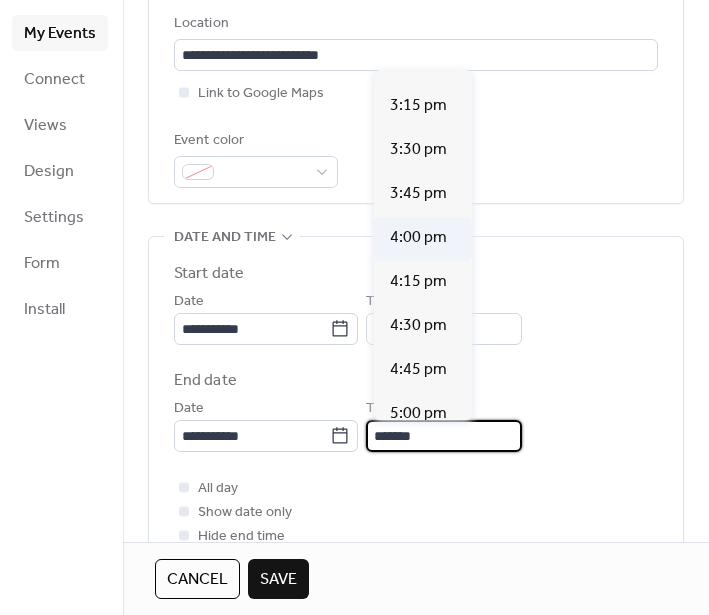 type on "*******" 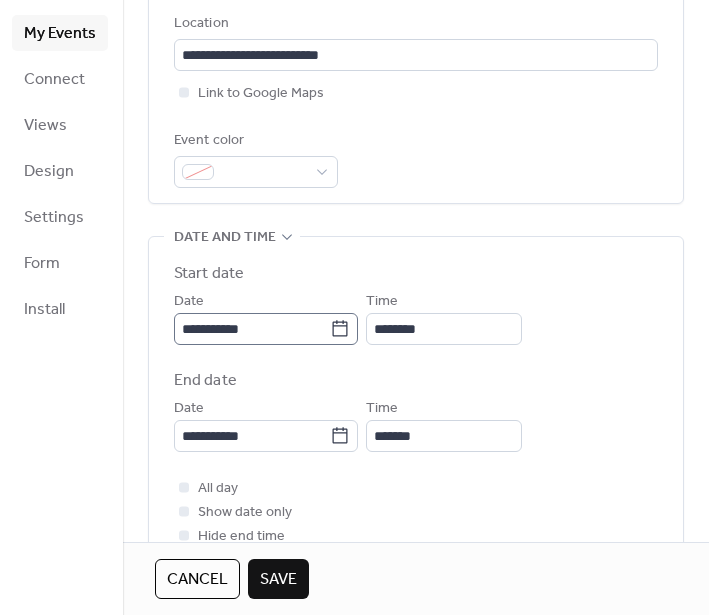 click 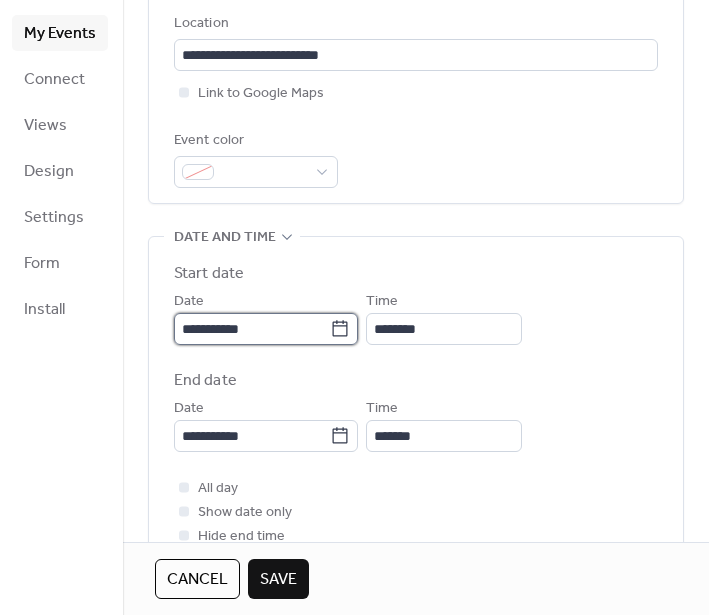 click on "**********" at bounding box center [252, 329] 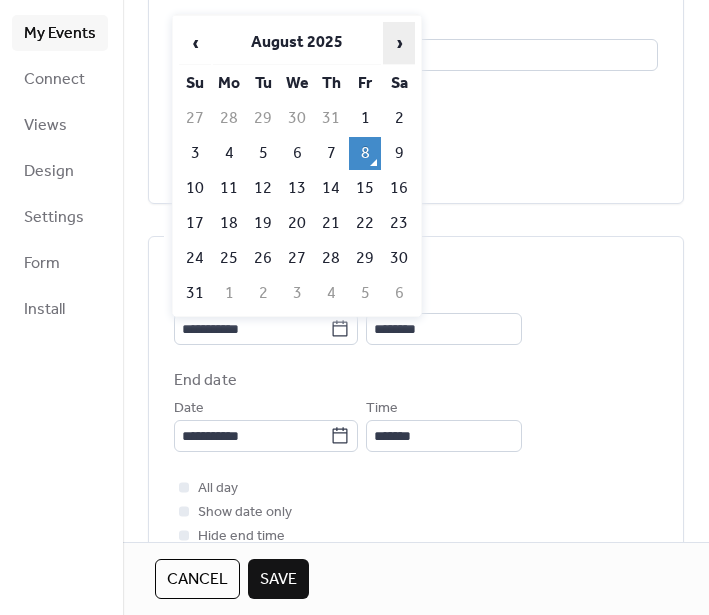 click on "›" at bounding box center [399, 43] 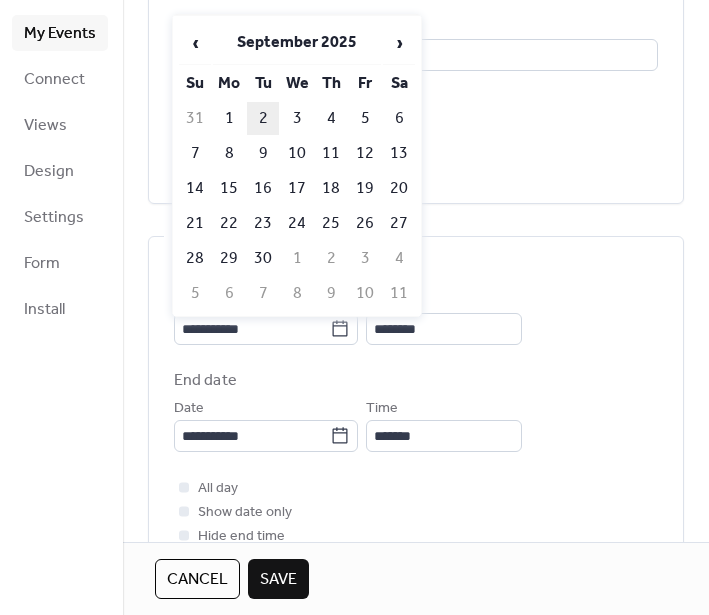 click on "2" at bounding box center [263, 118] 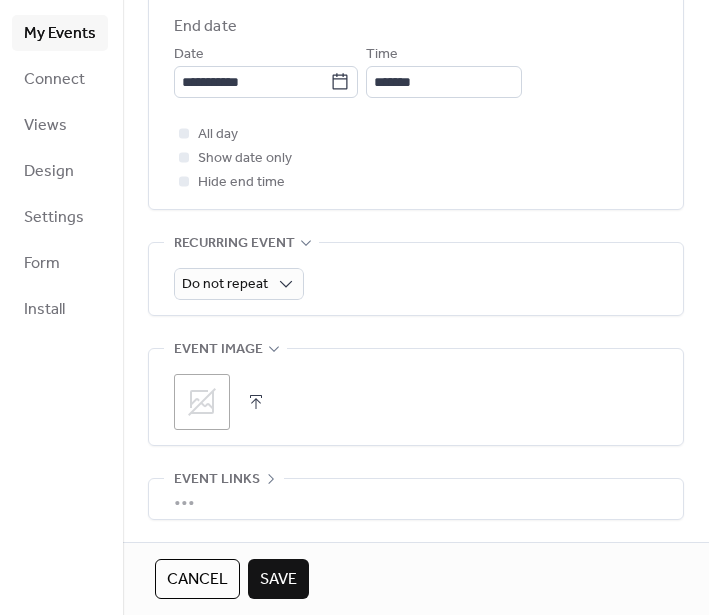 scroll, scrollTop: 830, scrollLeft: 0, axis: vertical 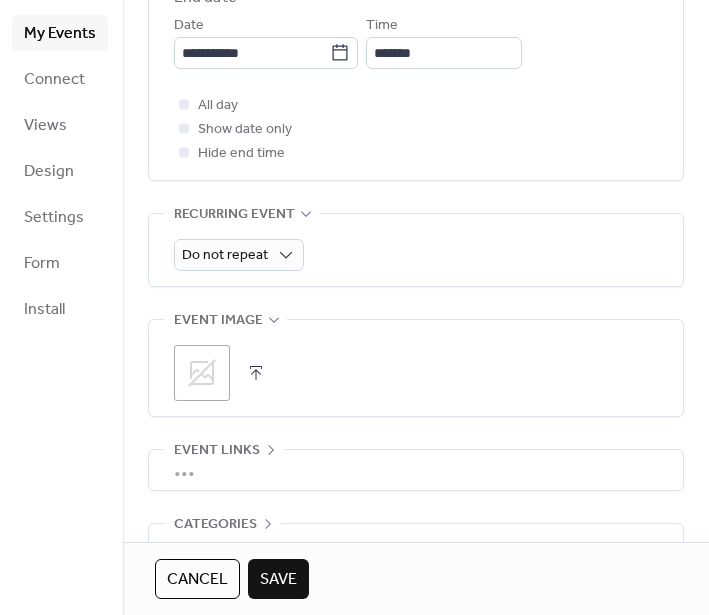 click 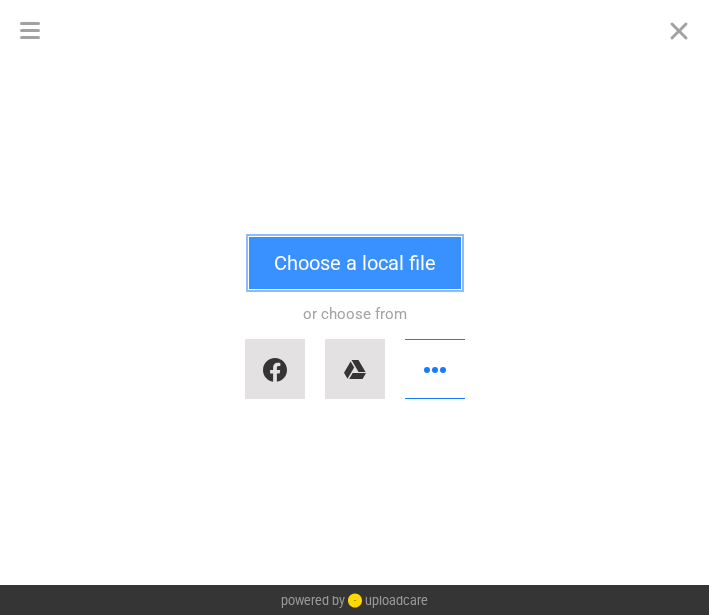 click on "Choose a local file" at bounding box center (355, 263) 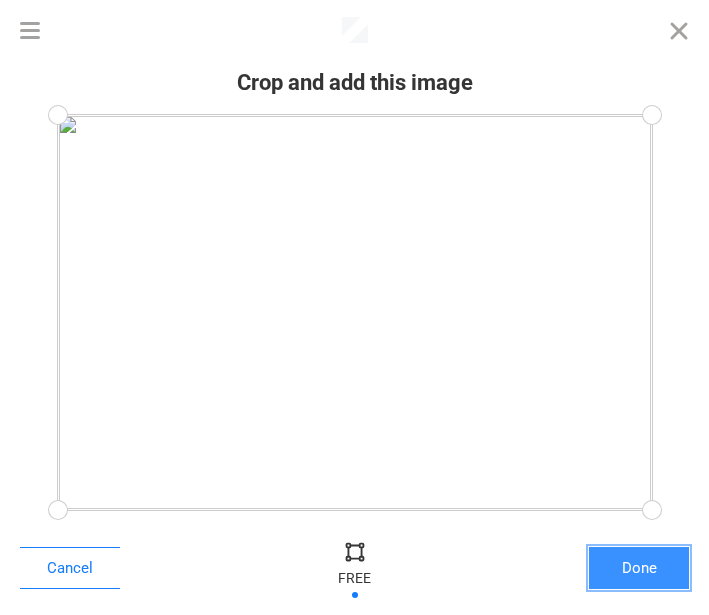 click on "Done" at bounding box center [639, 568] 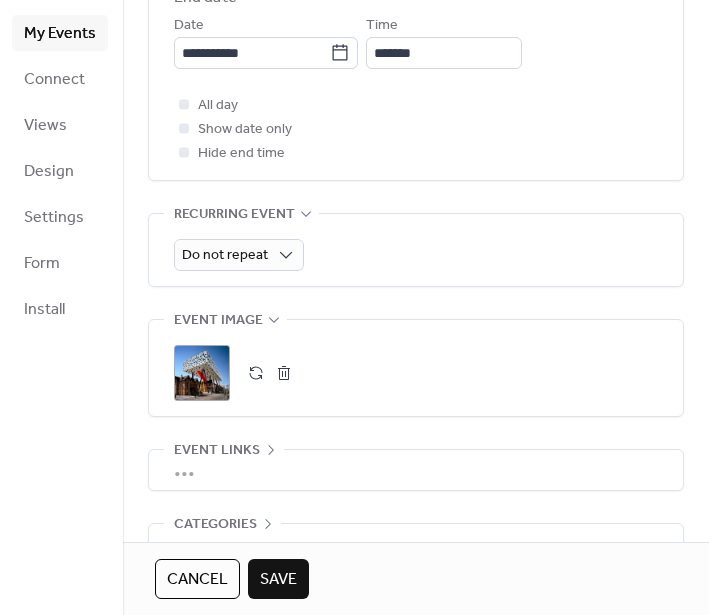 scroll, scrollTop: 951, scrollLeft: 0, axis: vertical 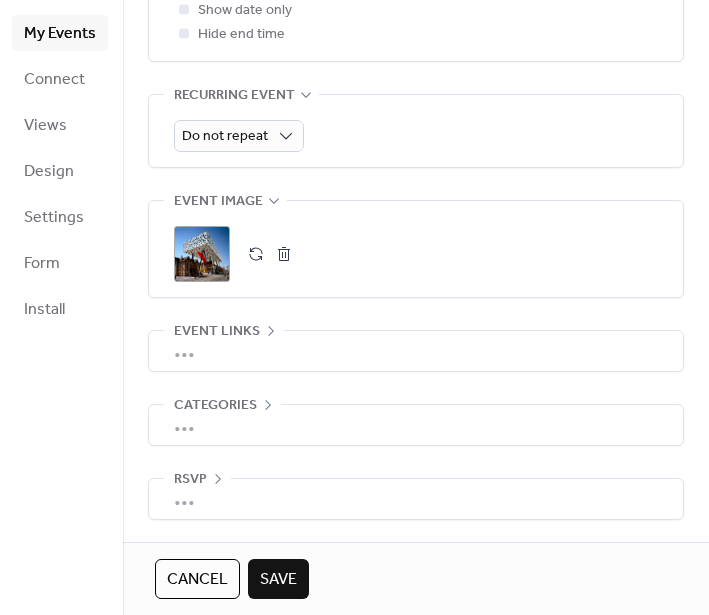 click on "Save" at bounding box center (278, 580) 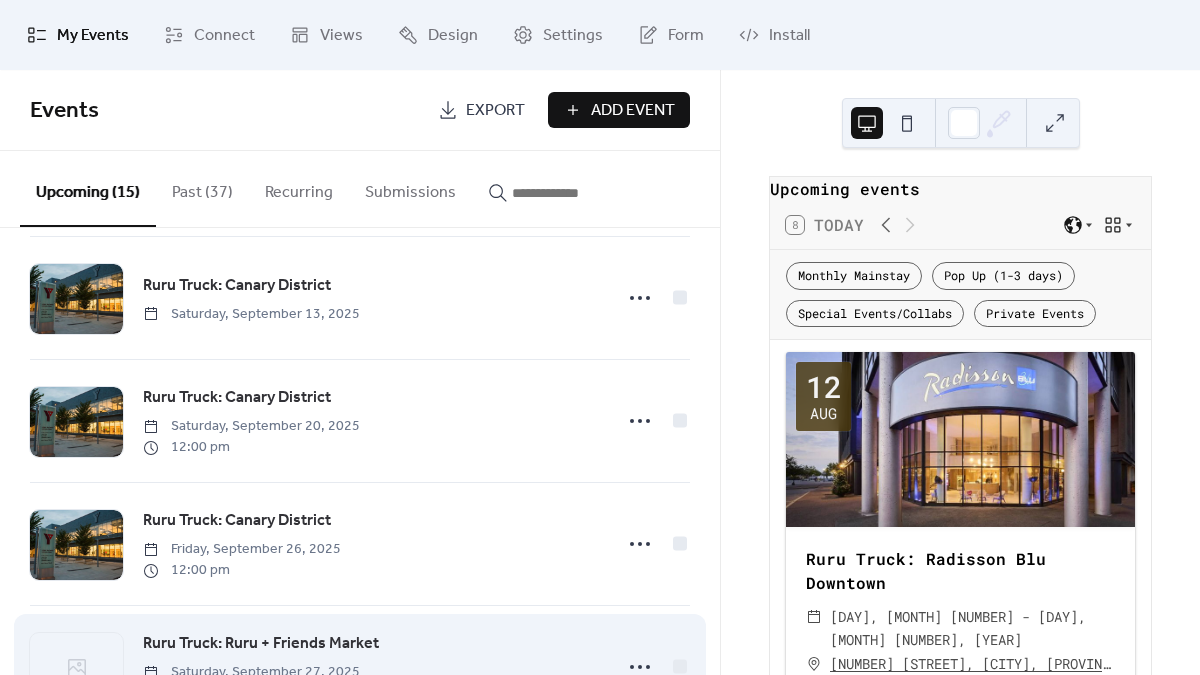 scroll, scrollTop: 1459, scrollLeft: 0, axis: vertical 